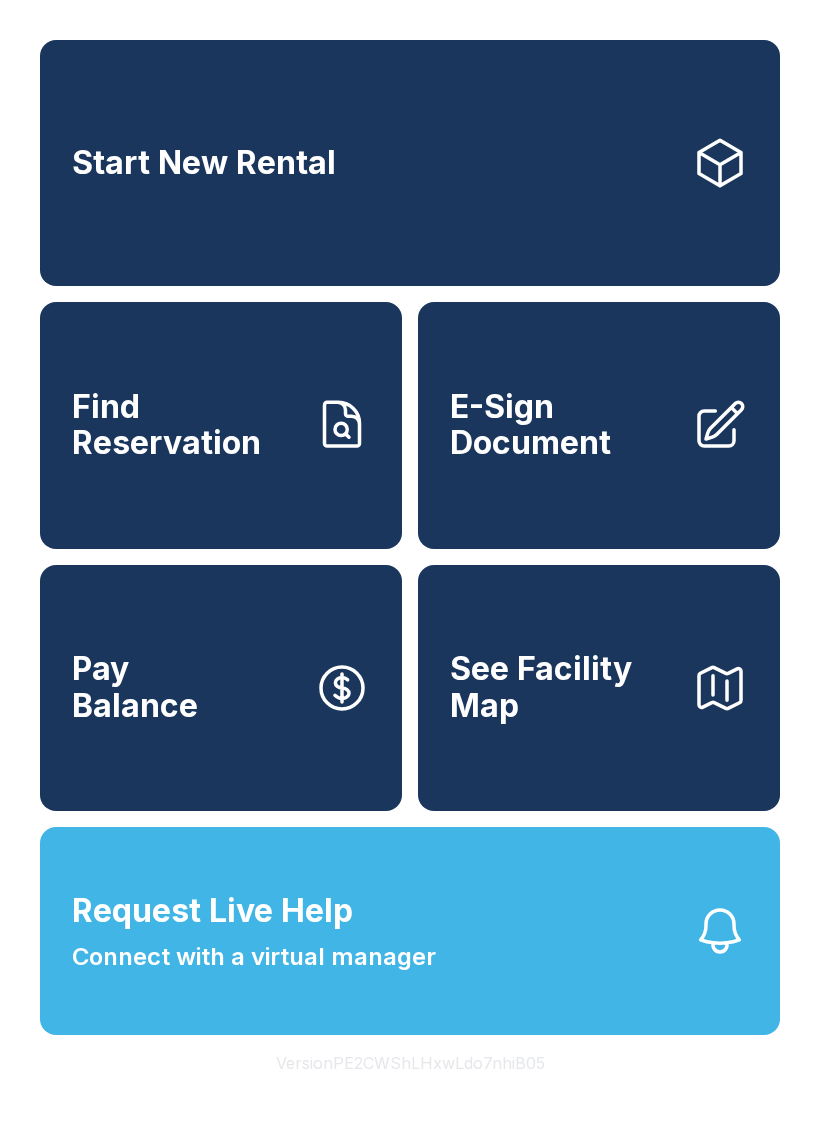 scroll, scrollTop: 0, scrollLeft: 0, axis: both 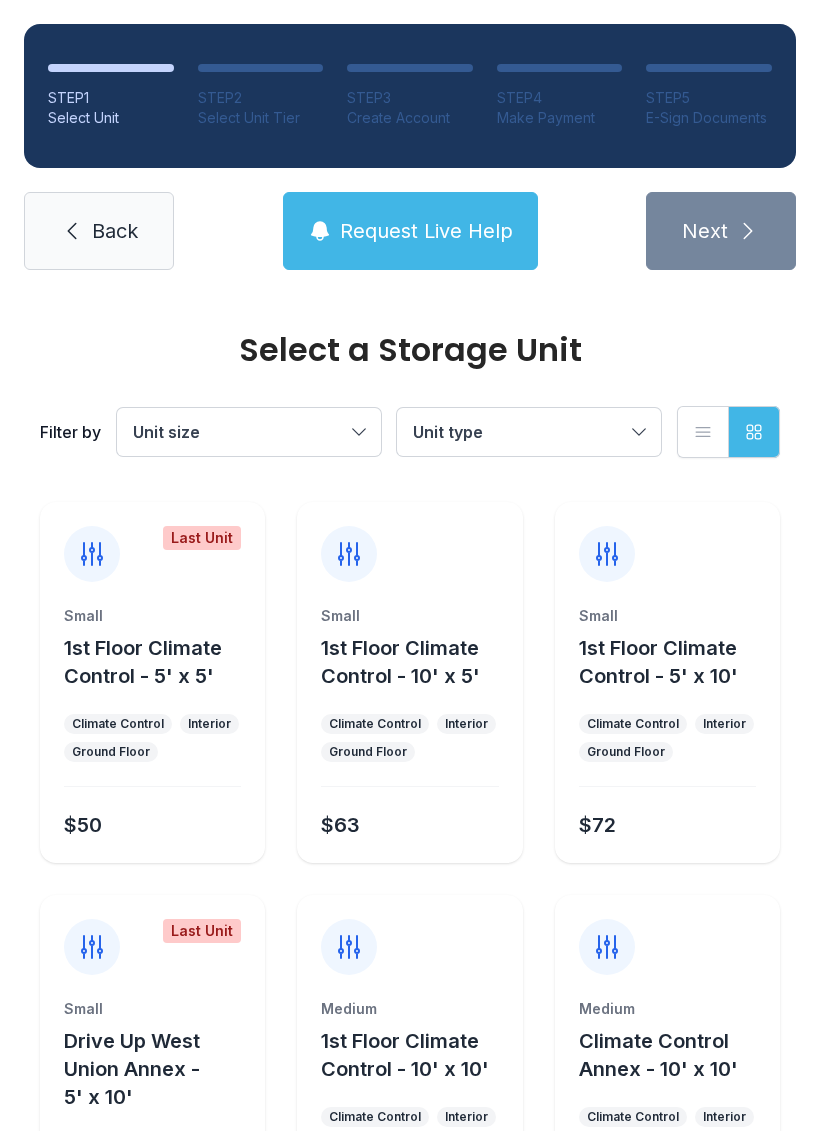 click on "Back" at bounding box center [115, 231] 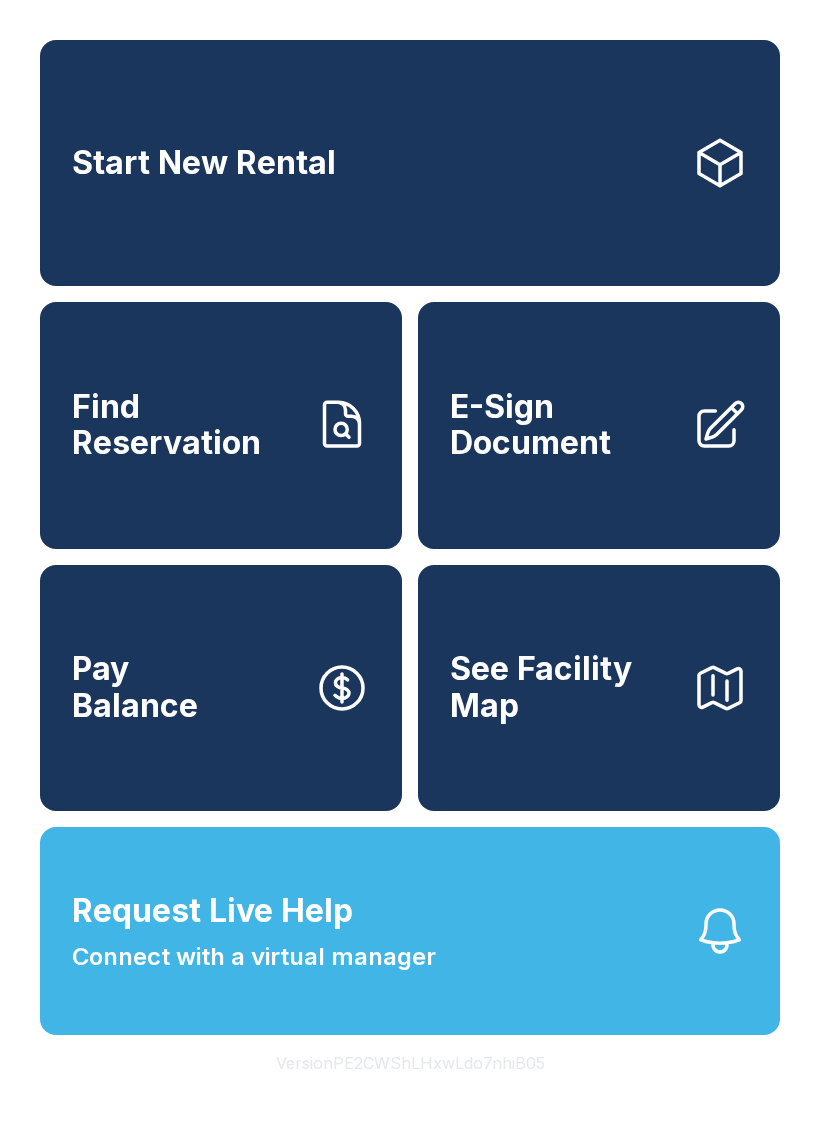 click on "E-Sign Document" at bounding box center [599, 425] 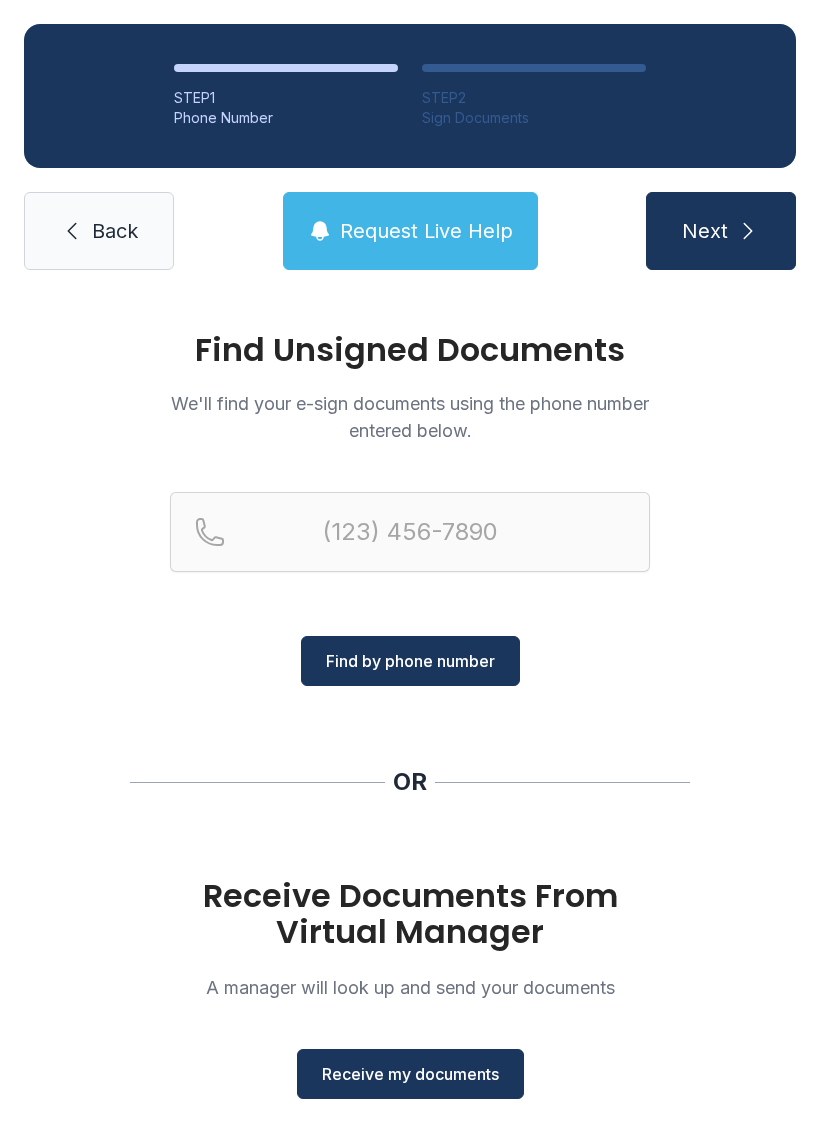 click on "Next" at bounding box center (705, 231) 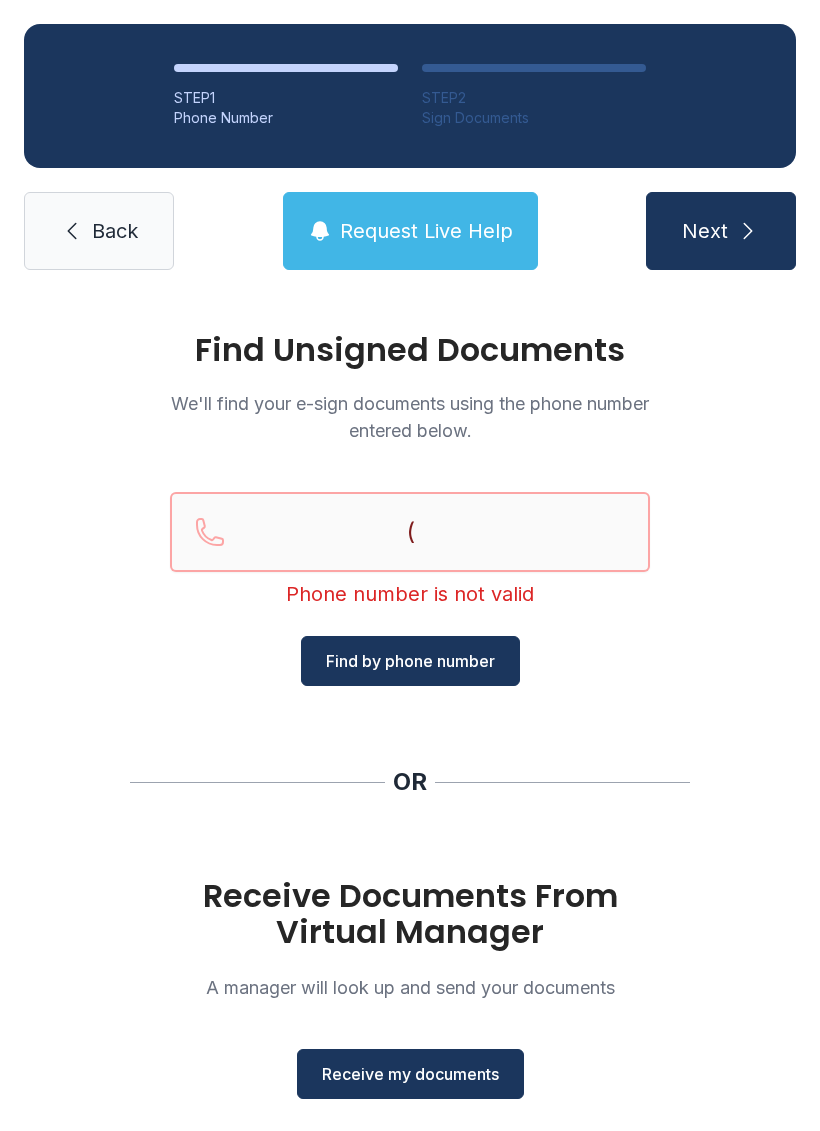 click on "(" at bounding box center (410, 532) 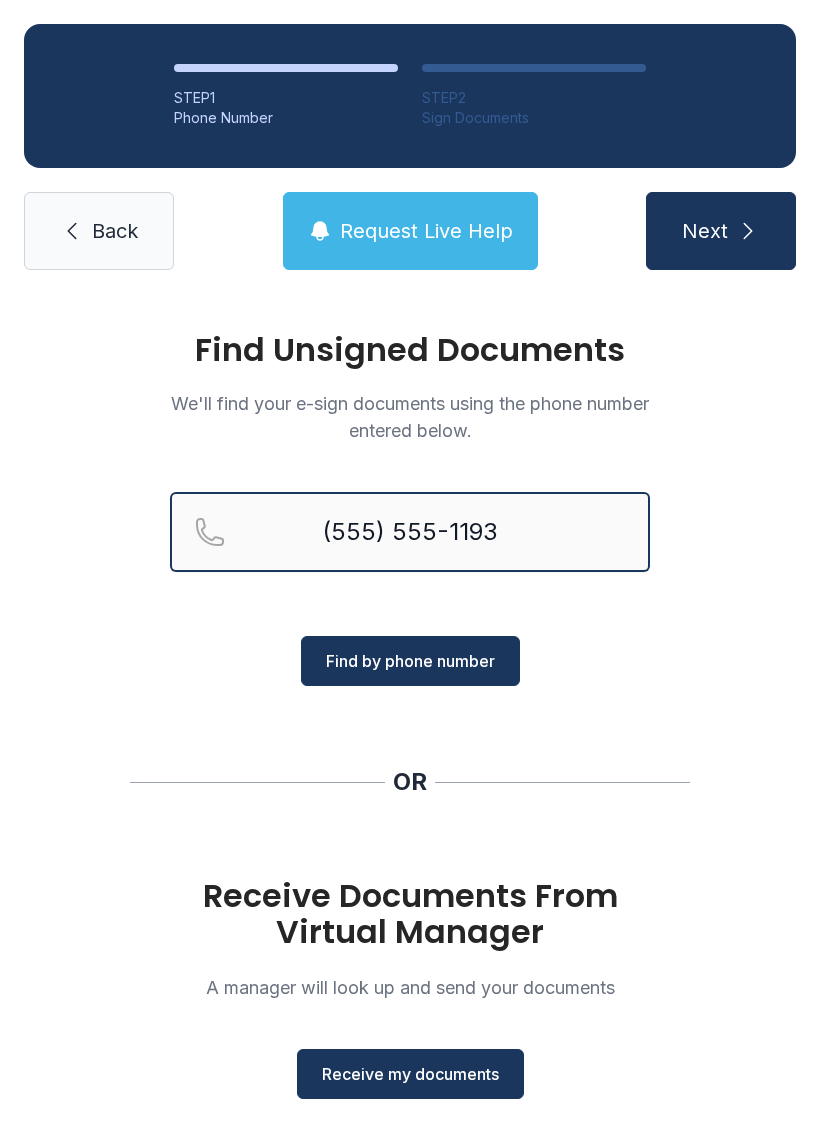 type on "(555) 555-1193" 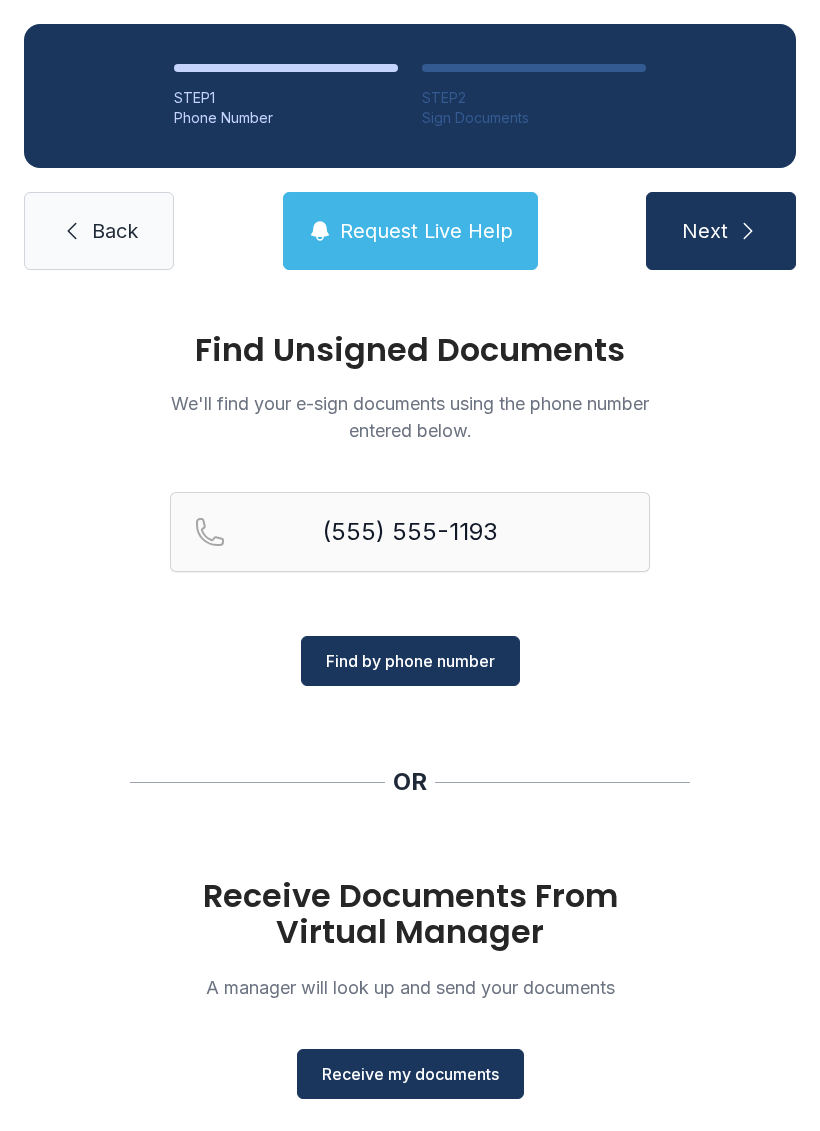 click on "Next" at bounding box center [721, 231] 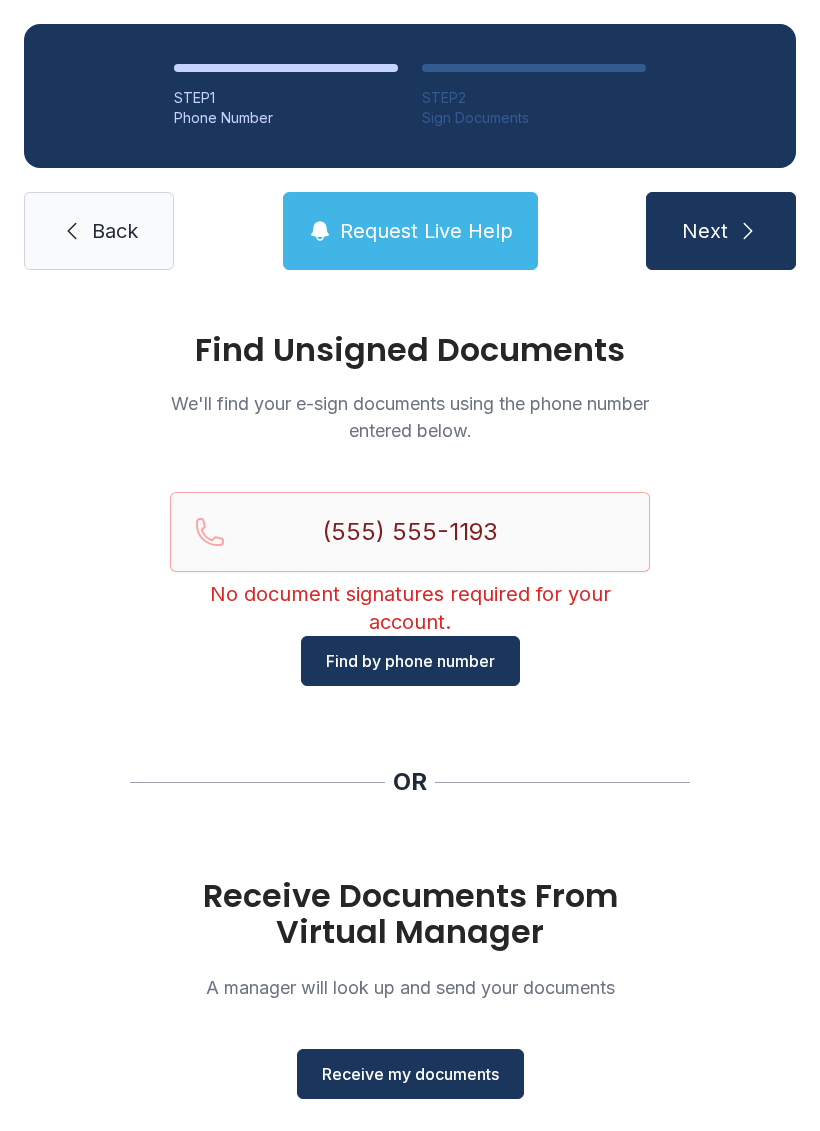 click on "Receive my documents" at bounding box center [410, 1074] 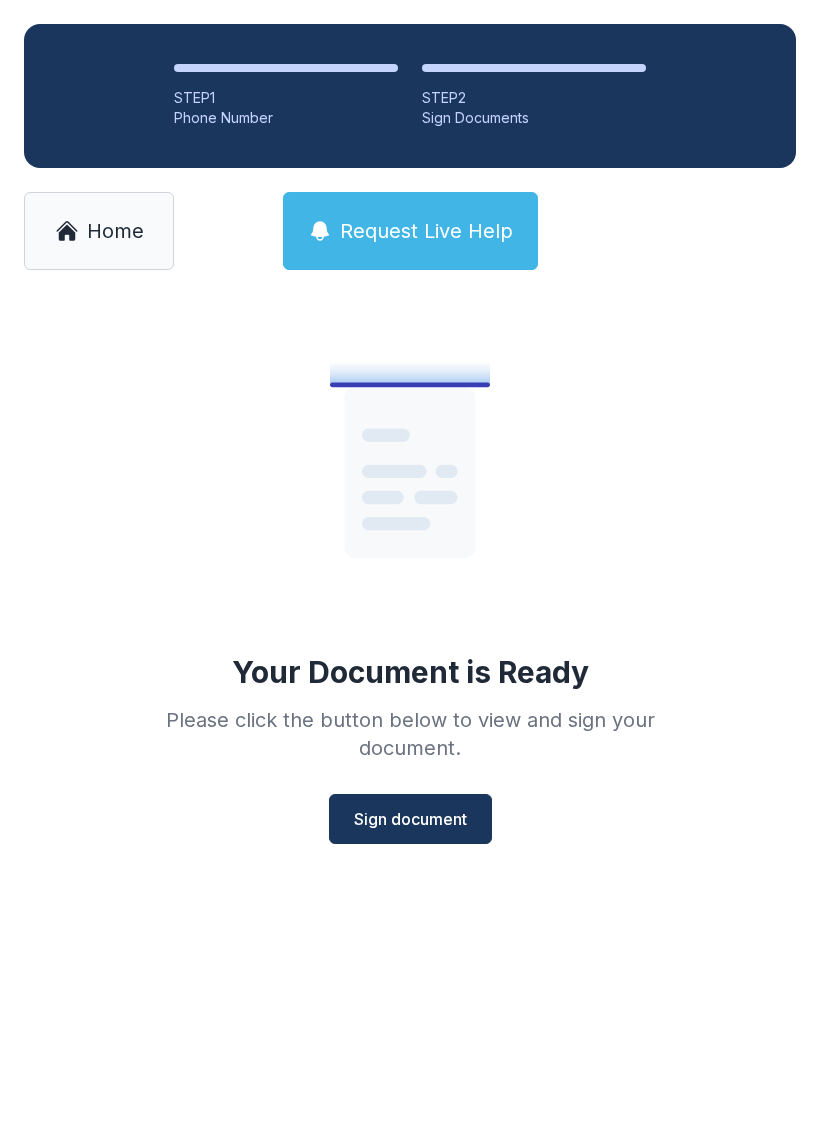 click on "Sign document" at bounding box center [410, 819] 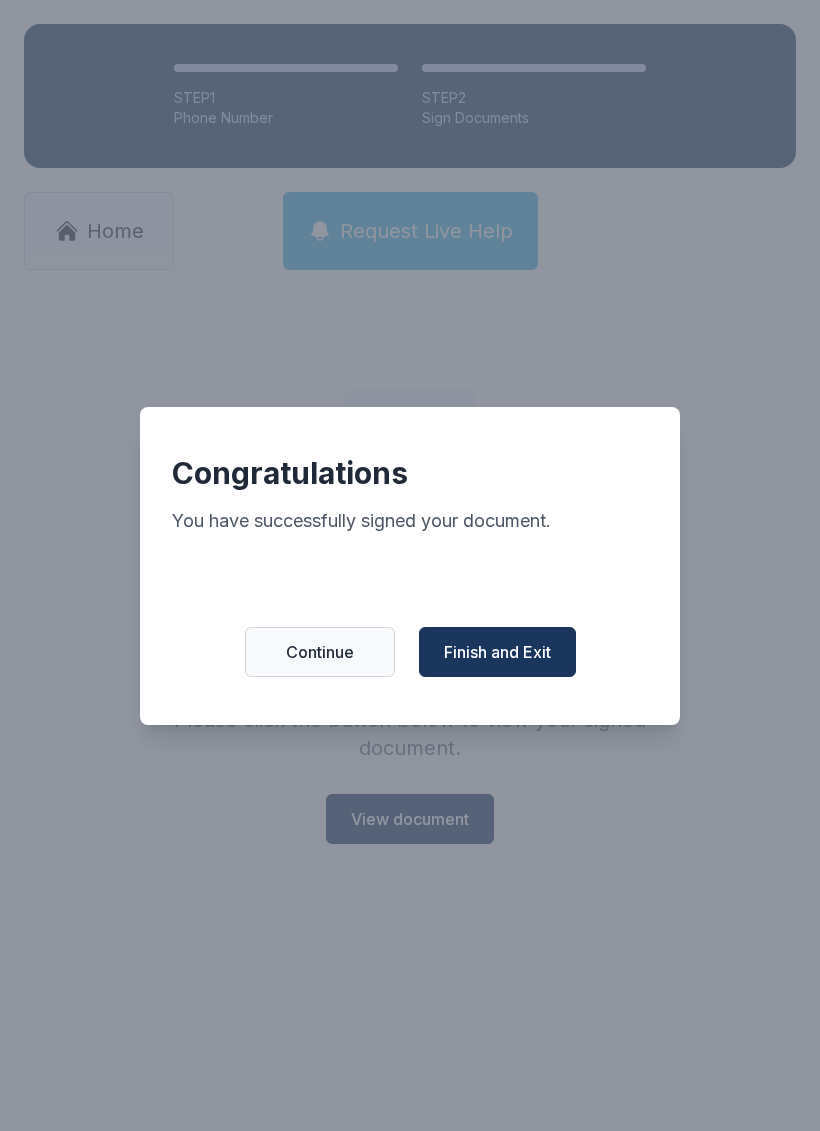 click on "Finish and Exit" at bounding box center (497, 652) 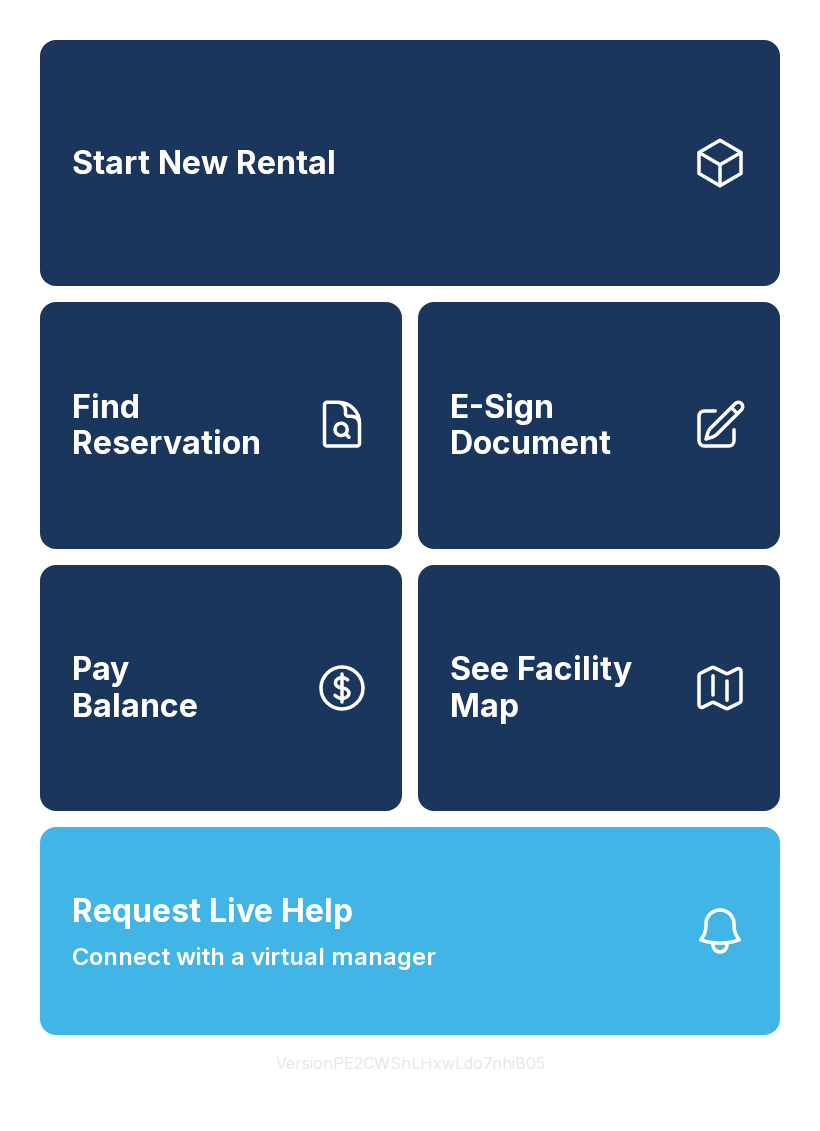 click on "Start New Rental" at bounding box center (410, 163) 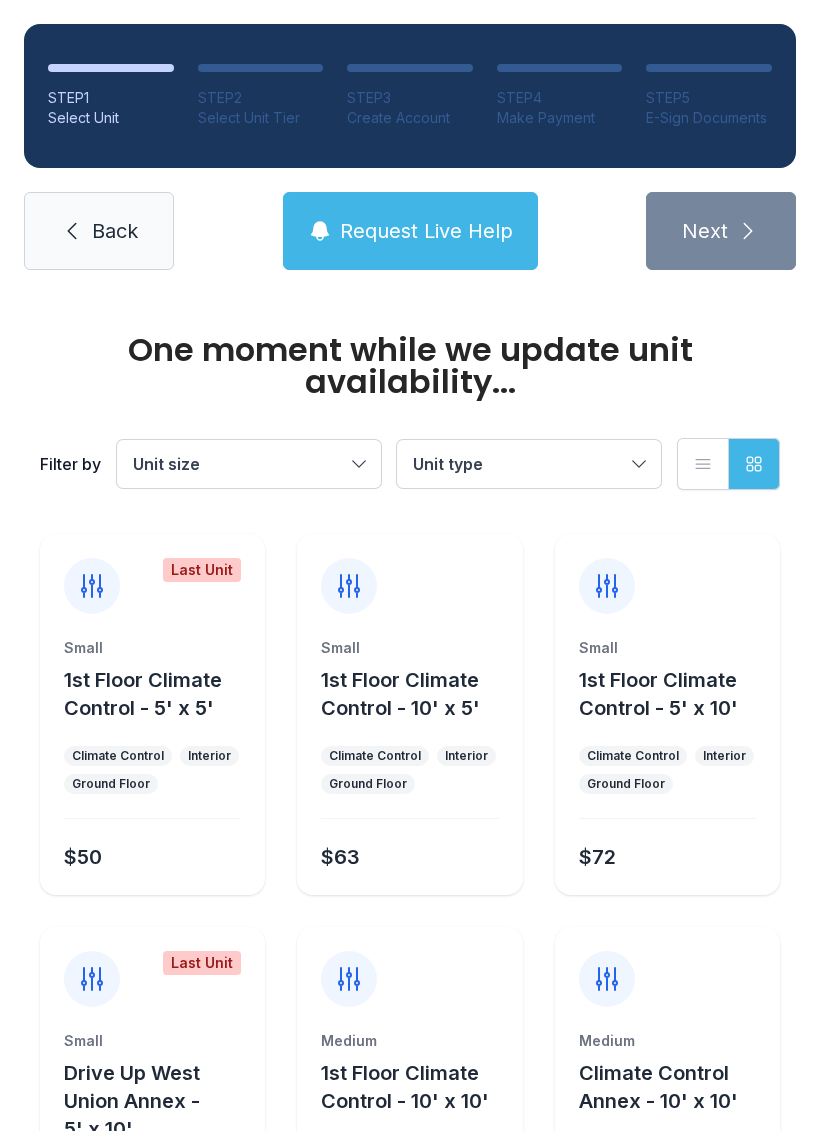 click on "STEP  1 Select Unit STEP  2 Select Unit Tier STEP  3 Create Account STEP  4 Make Payment STEP  5 E-Sign Documents" at bounding box center (410, 96) 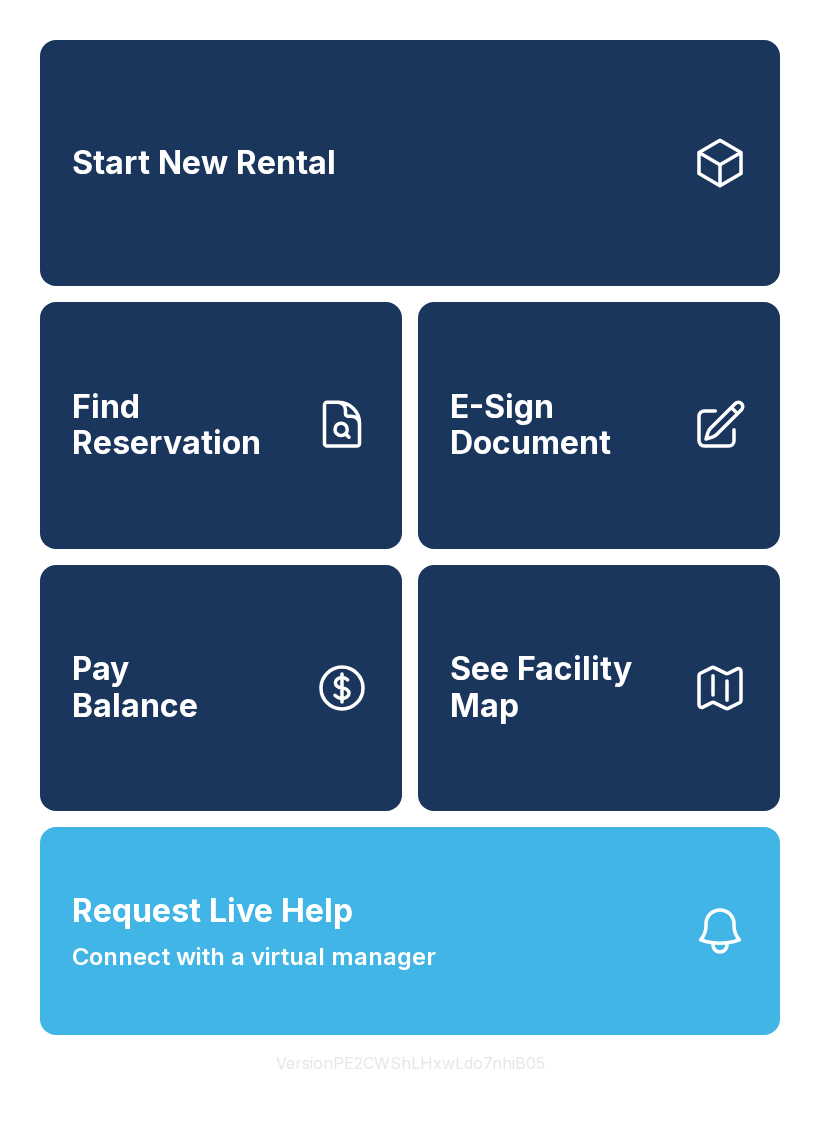 click on "E-Sign Document" at bounding box center (563, 425) 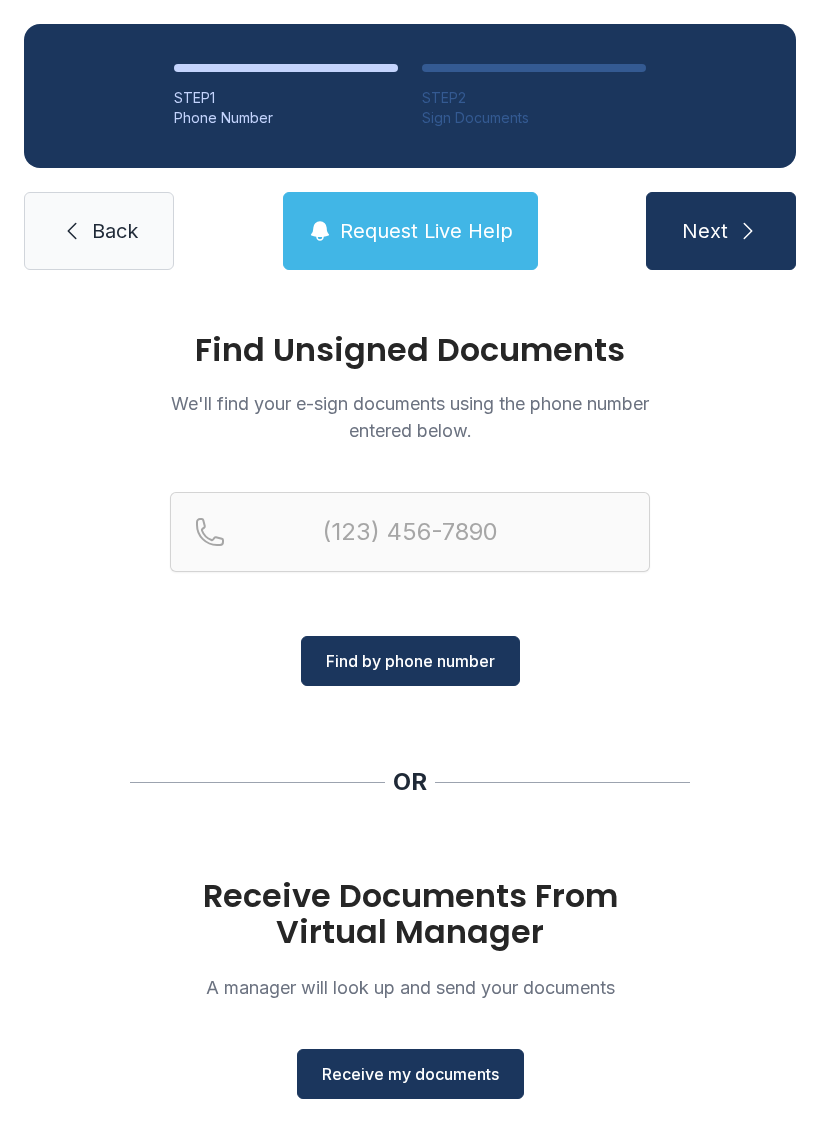 click on "Receive my documents" at bounding box center [410, 1074] 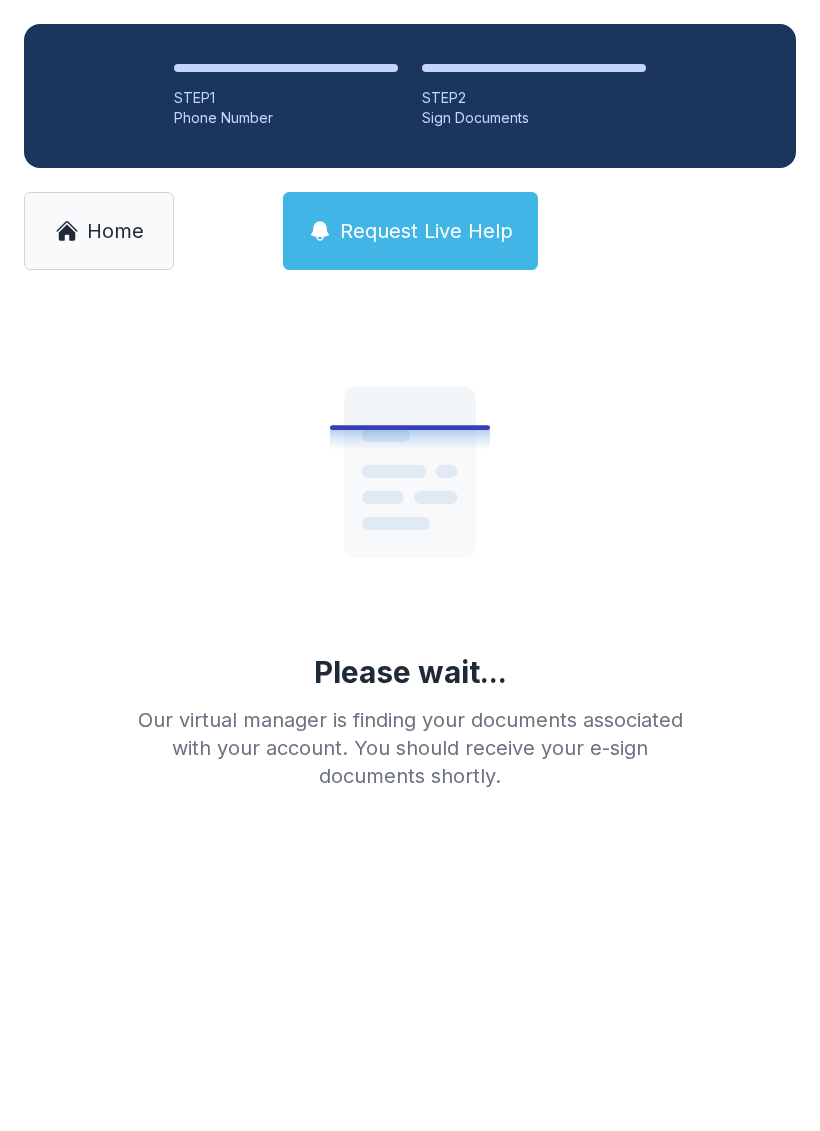 click 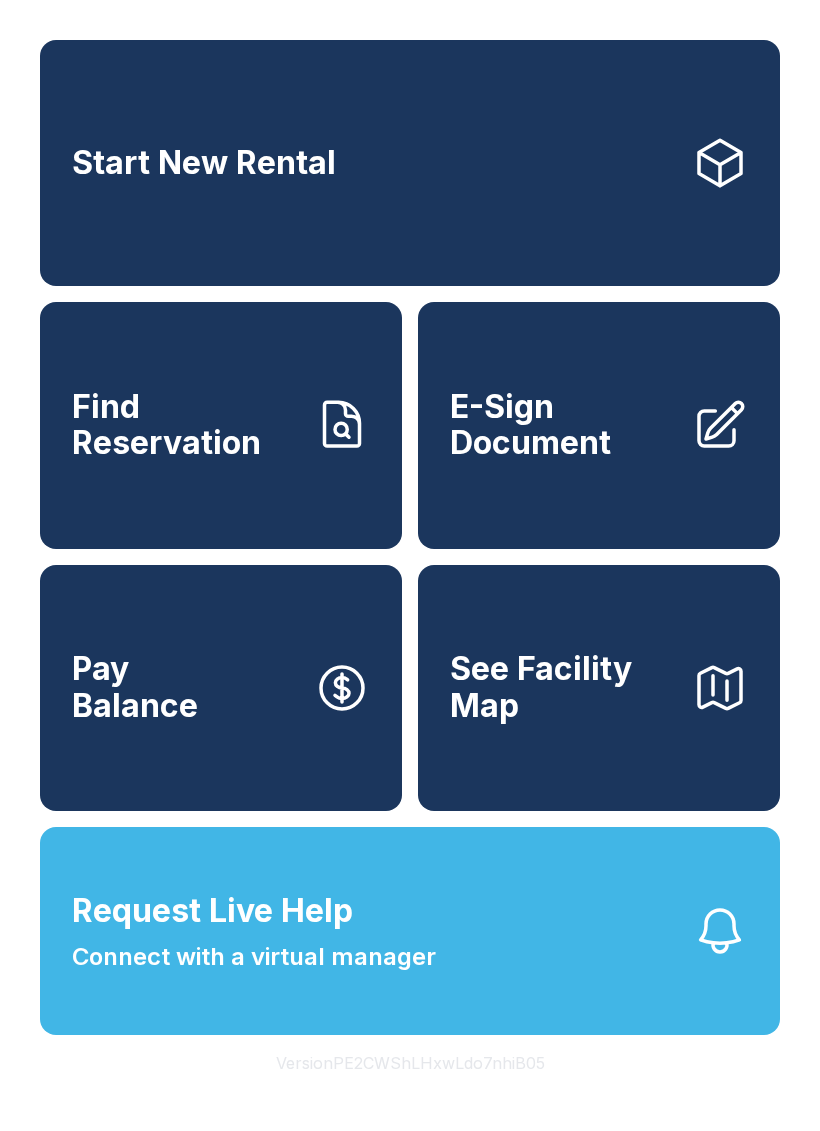 click on "E-Sign Document" at bounding box center [563, 425] 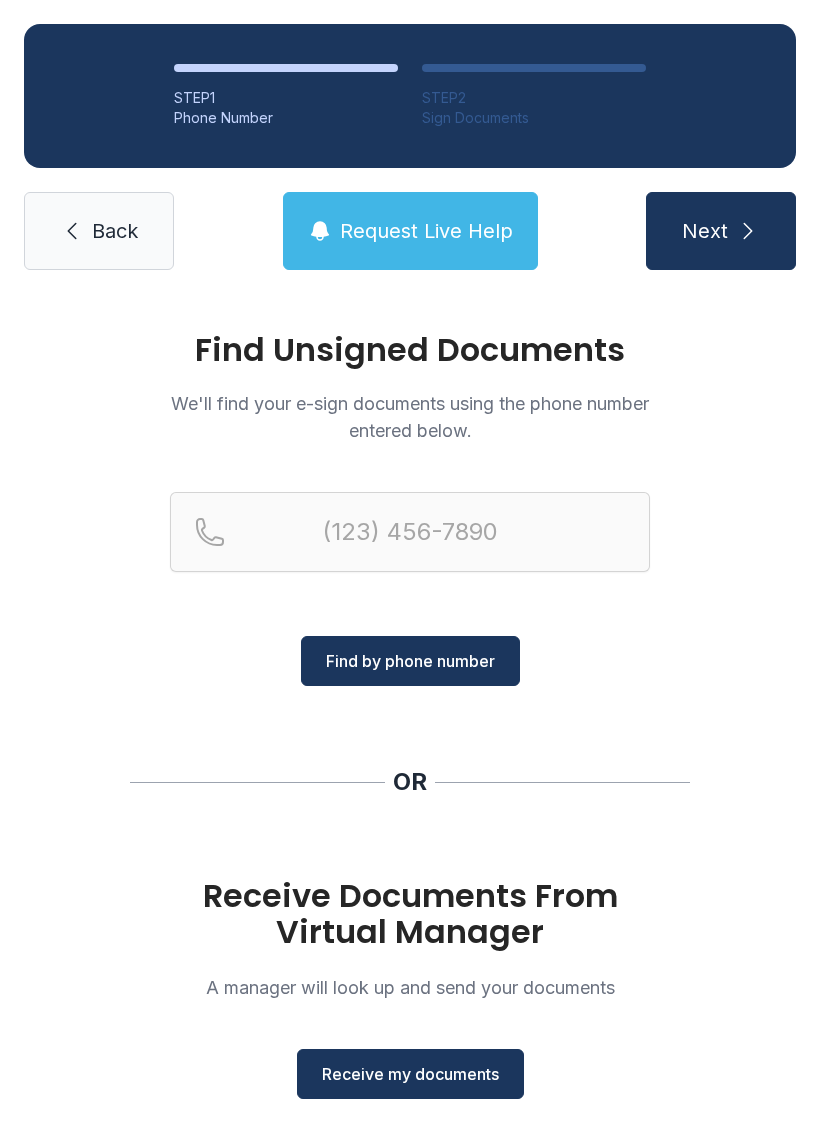 click on "Receive my documents" at bounding box center (410, 1074) 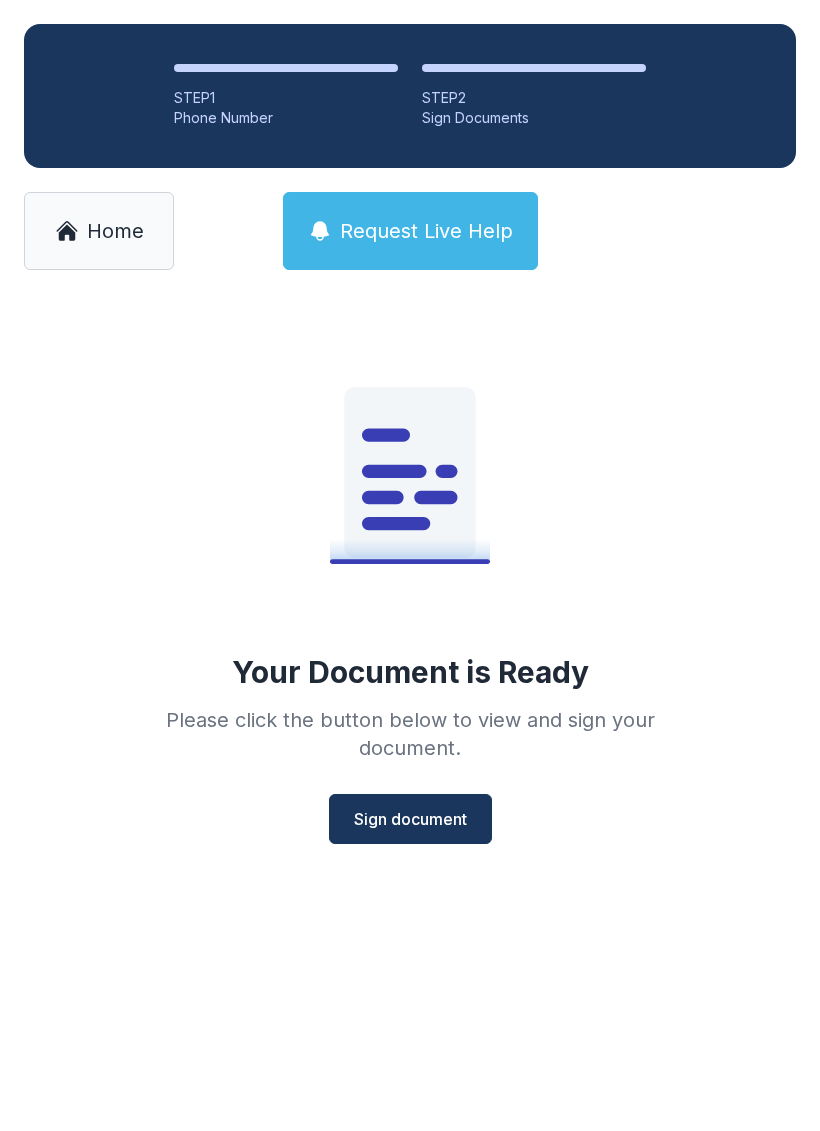 click on "Sign document" at bounding box center (410, 819) 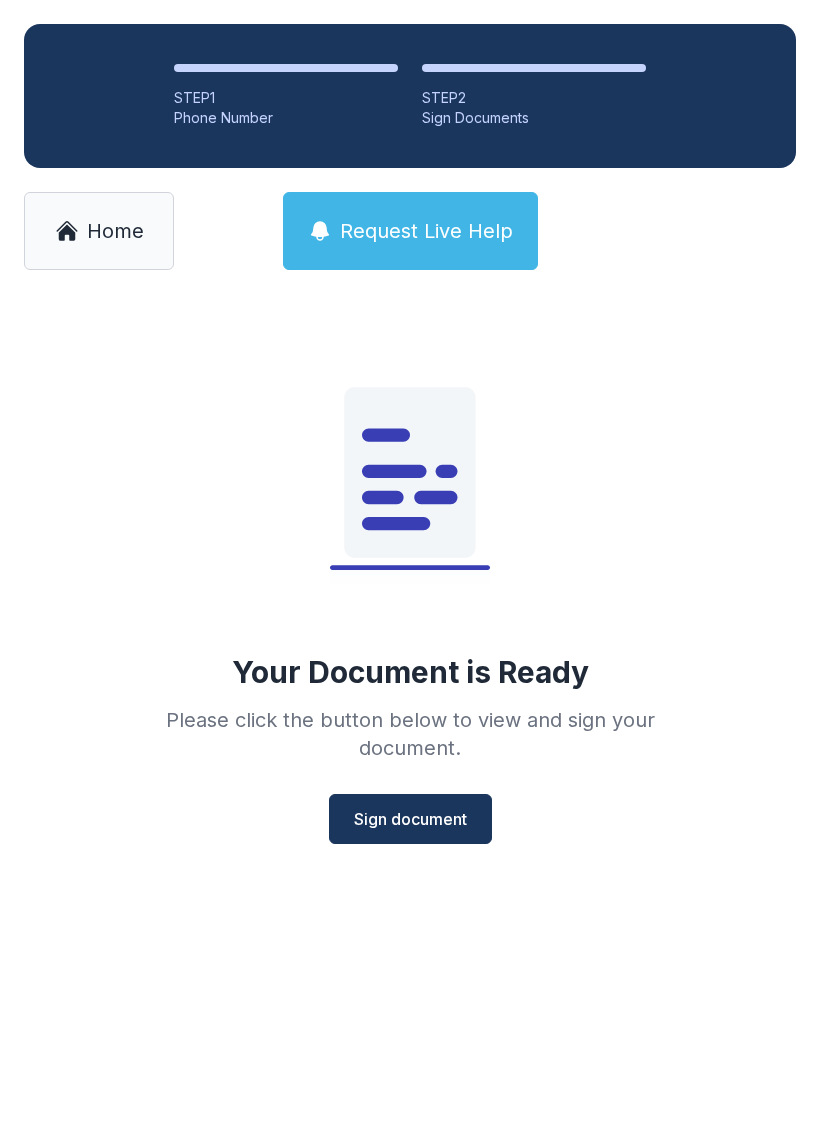 click on "Home" at bounding box center (115, 231) 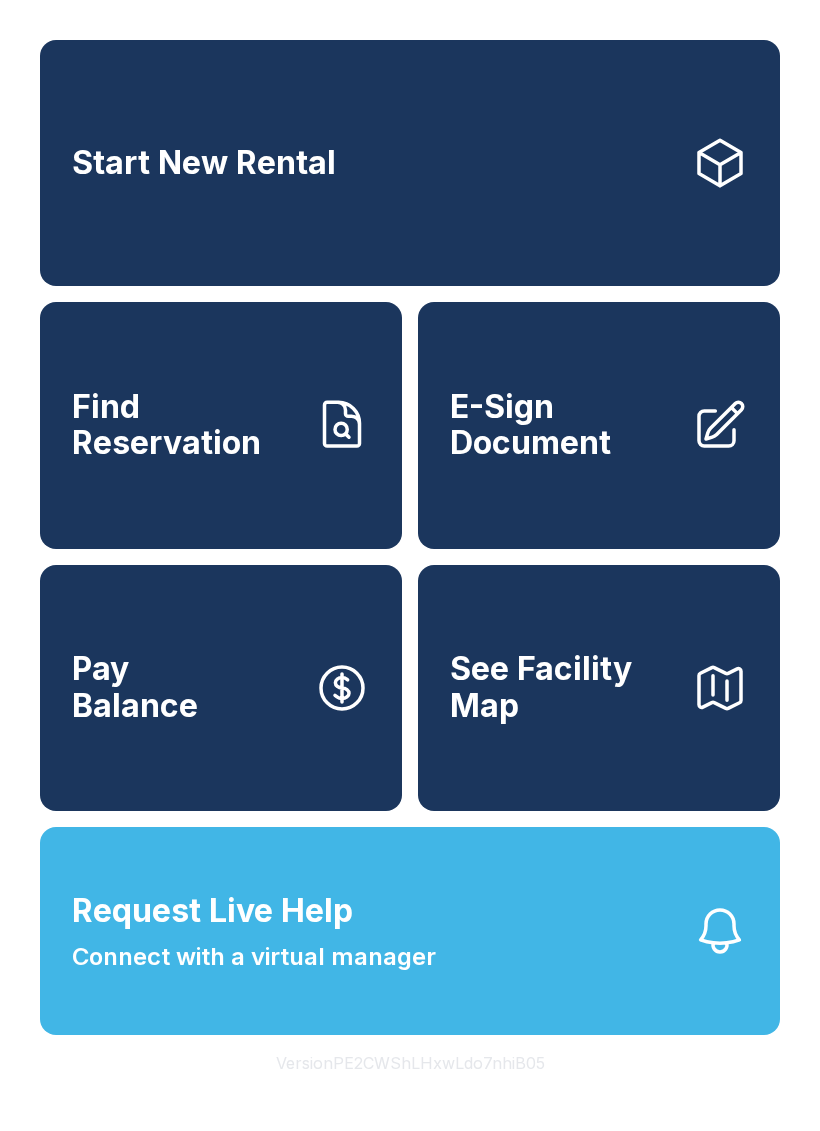 click on "E-Sign Document" at bounding box center (563, 425) 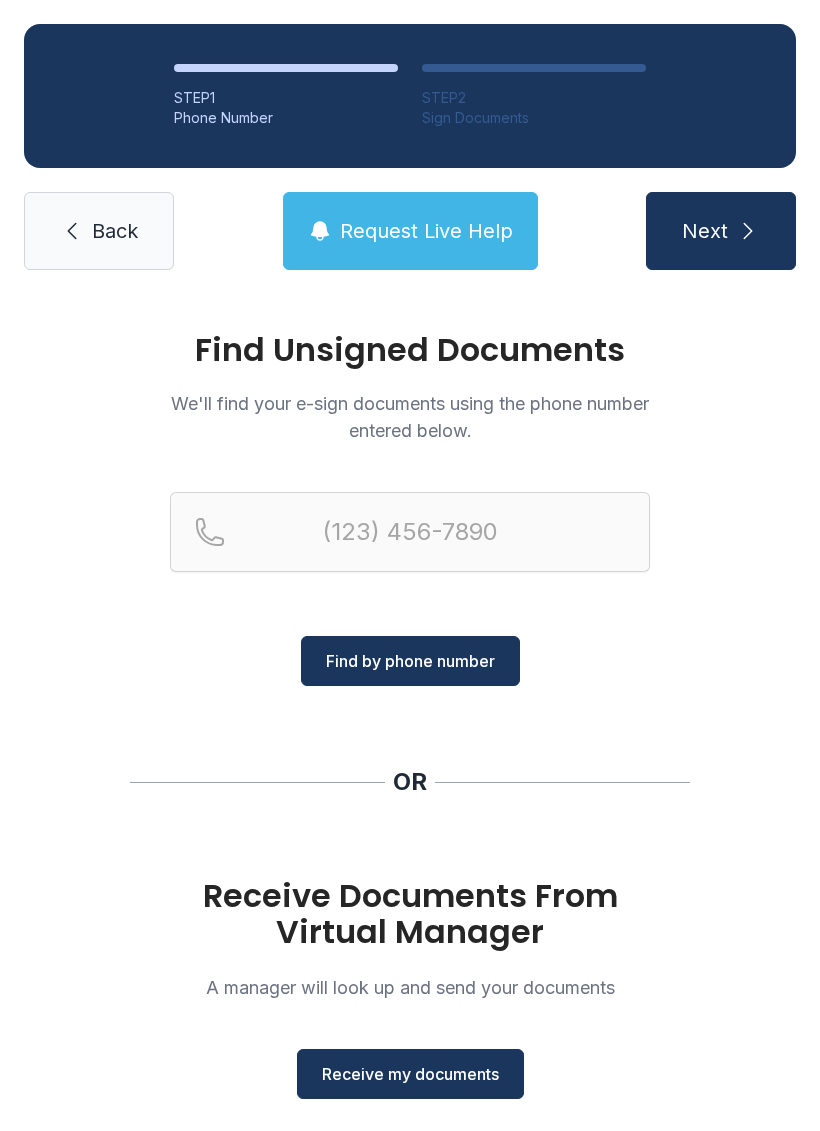 click on "Receive my documents" at bounding box center (410, 1074) 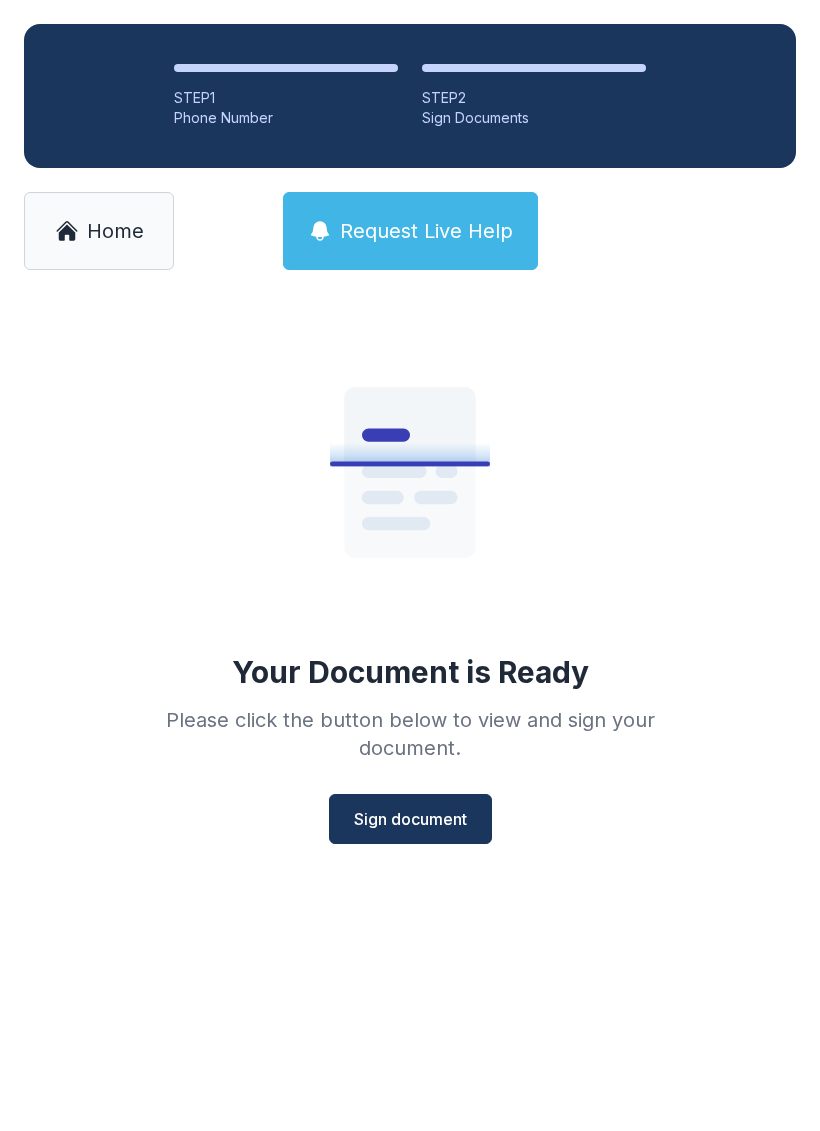 click on "Sign document" at bounding box center (410, 819) 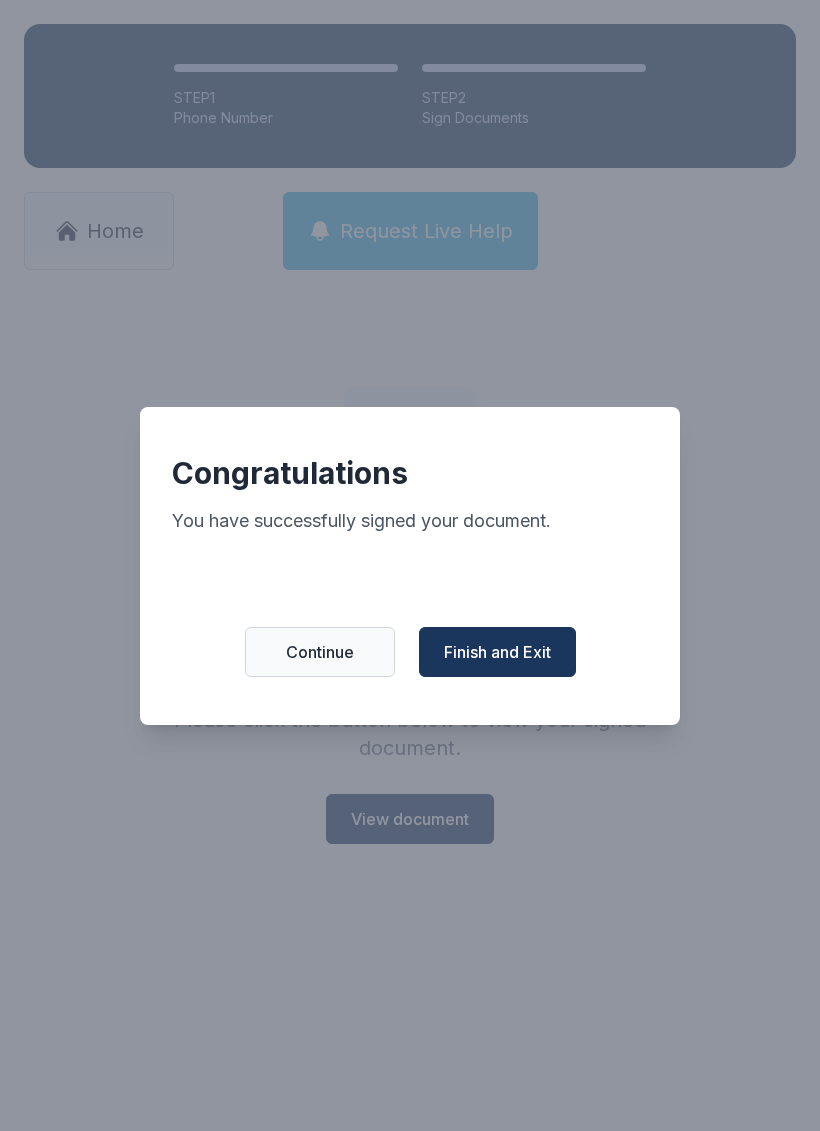 click on "Finish and Exit" at bounding box center (497, 652) 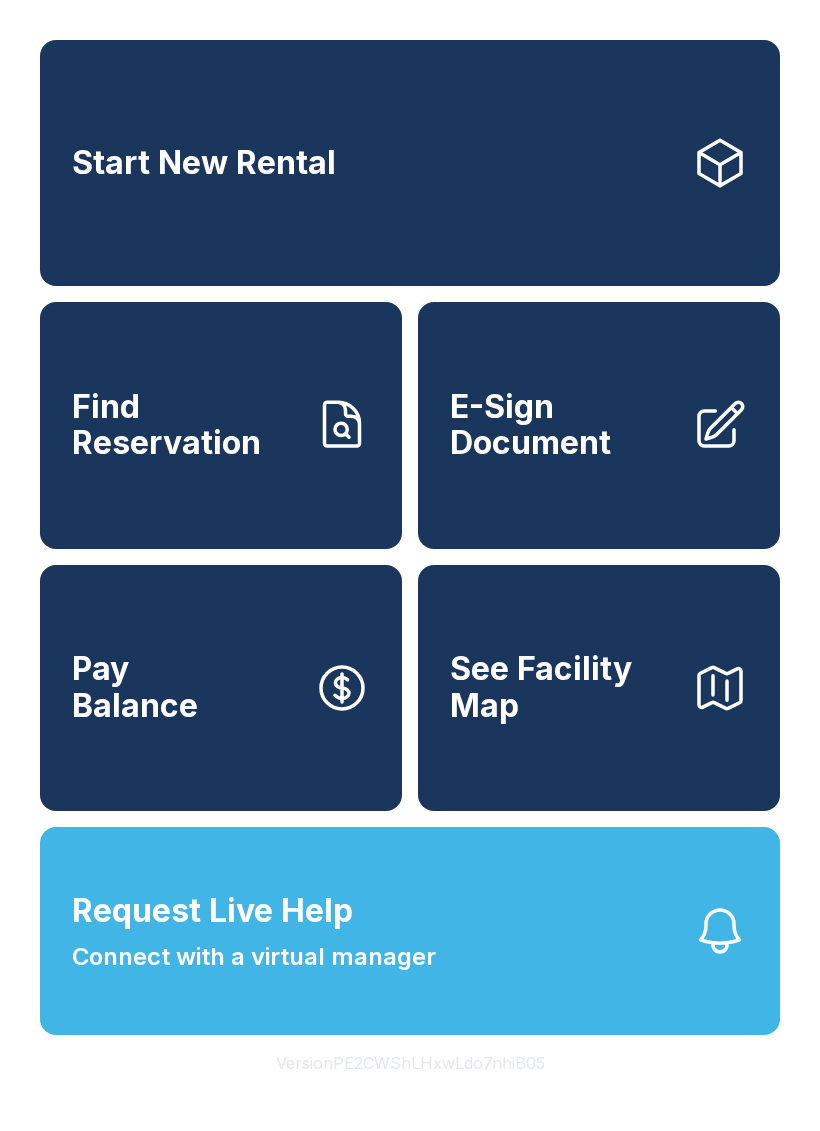 click on "E-Sign Document" at bounding box center (563, 425) 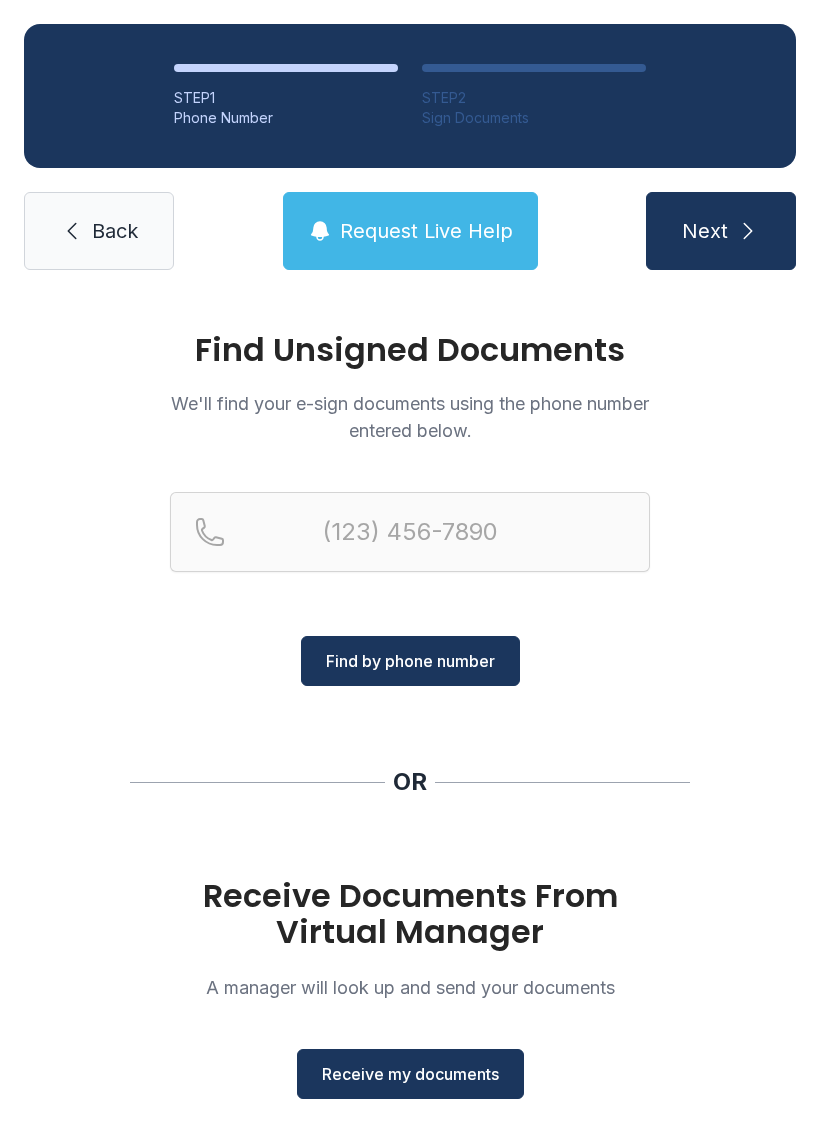 click on "Receive my documents" at bounding box center (410, 1074) 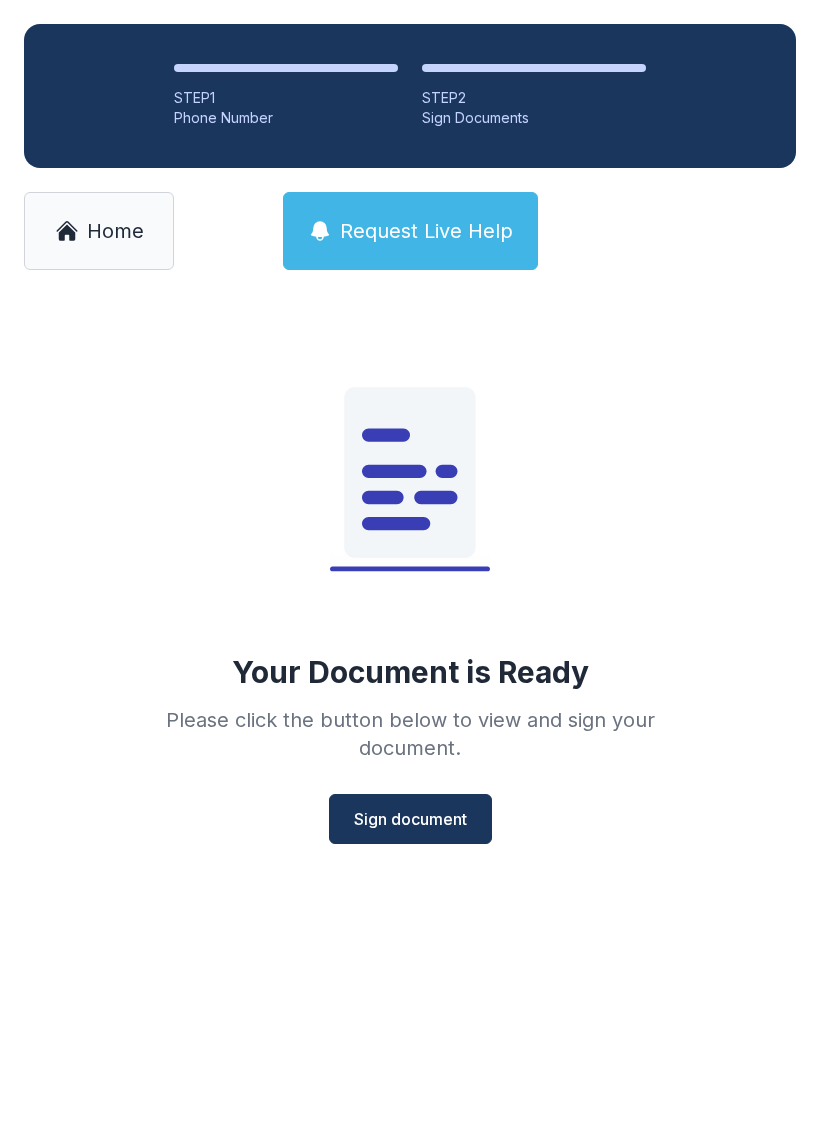 click on "Sign document" at bounding box center (410, 819) 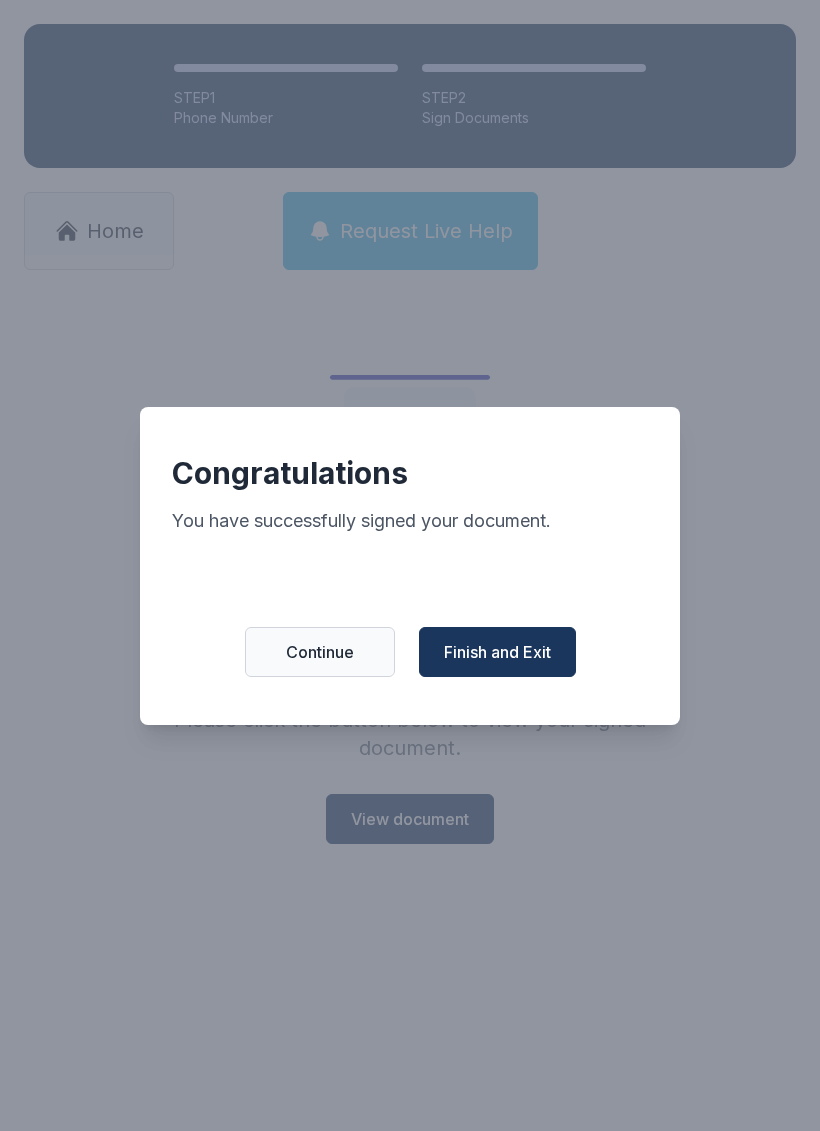 click on "Finish and Exit" at bounding box center [497, 652] 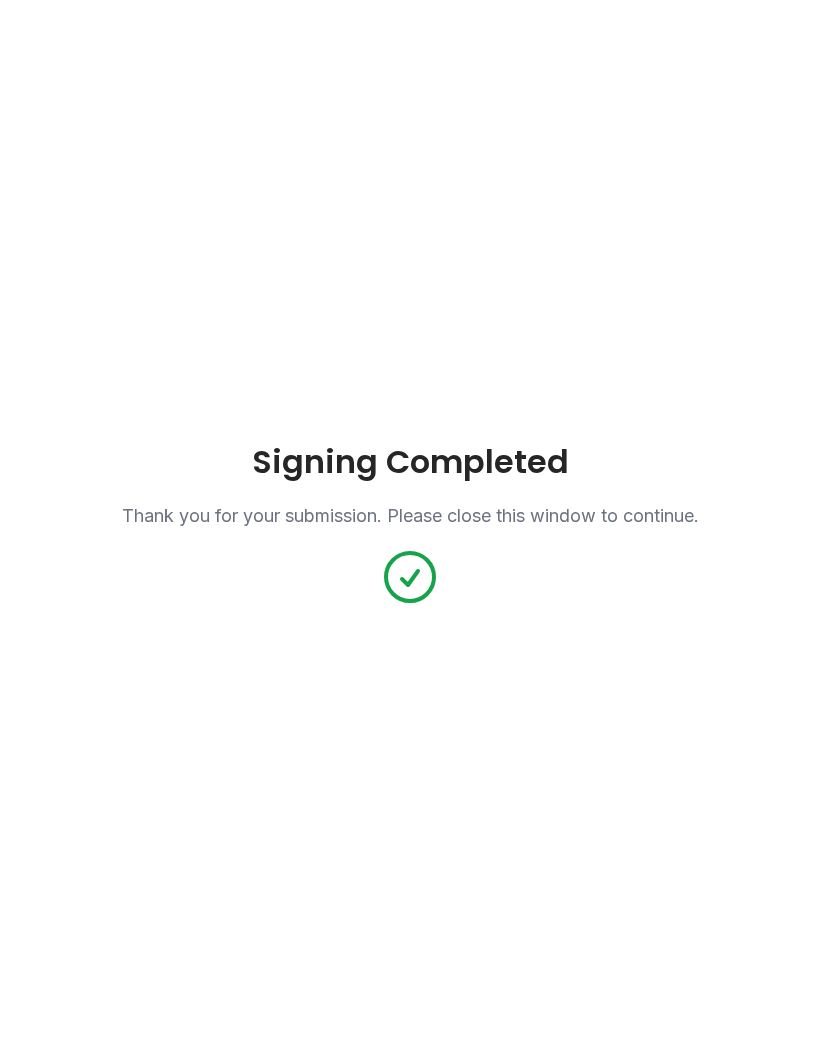 scroll, scrollTop: 0, scrollLeft: 0, axis: both 